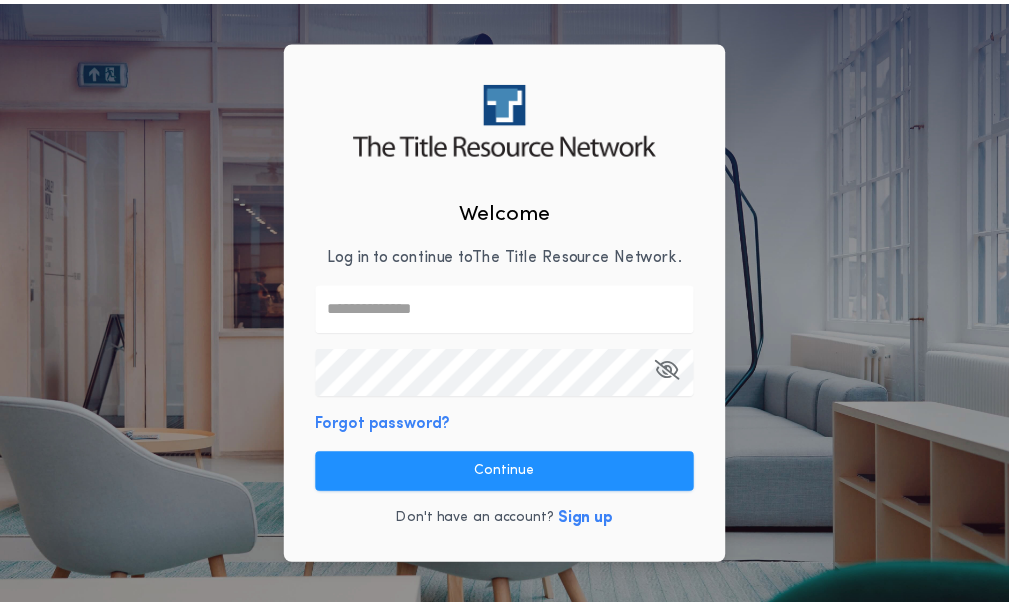 scroll, scrollTop: 0, scrollLeft: 0, axis: both 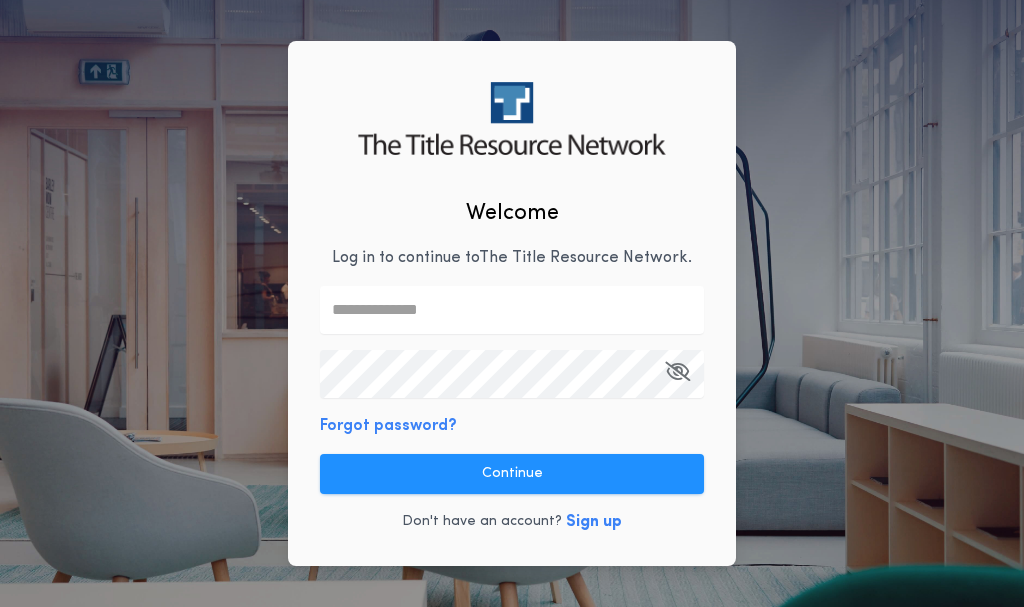 type on "**********" 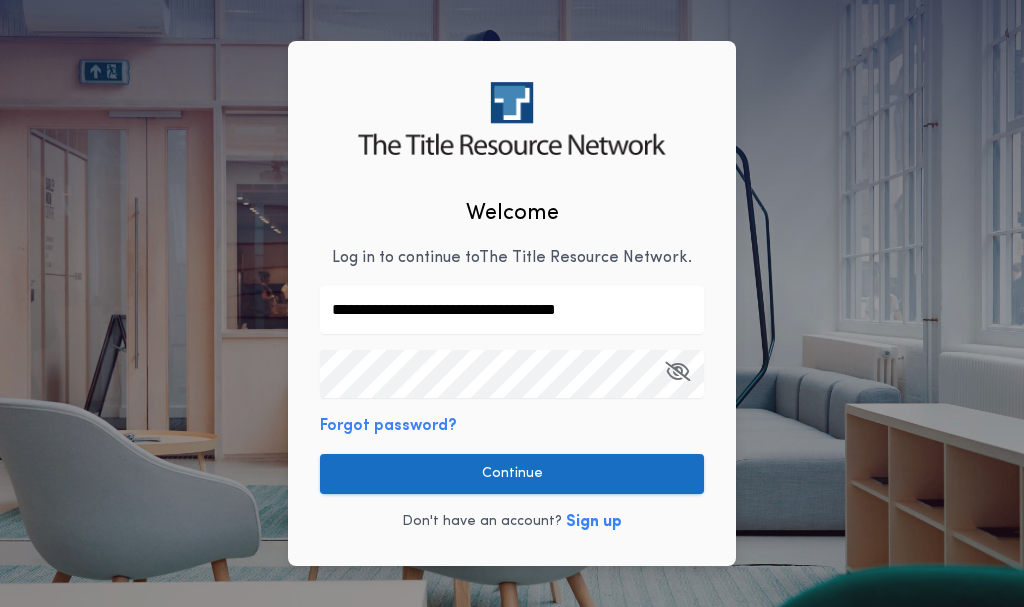 click on "Continue" at bounding box center [512, 474] 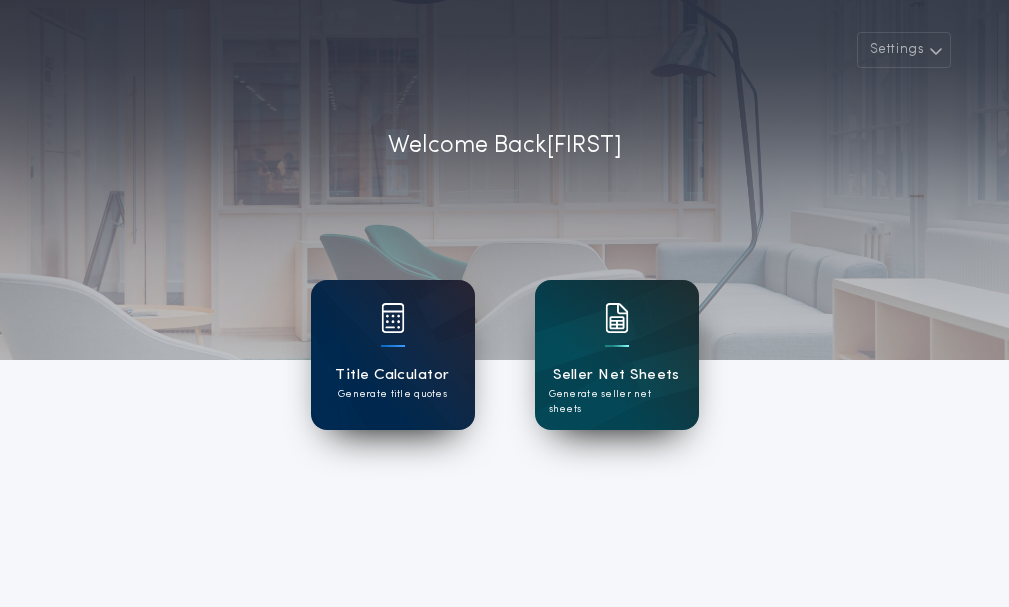 click on "Title Calculator" at bounding box center [392, 375] 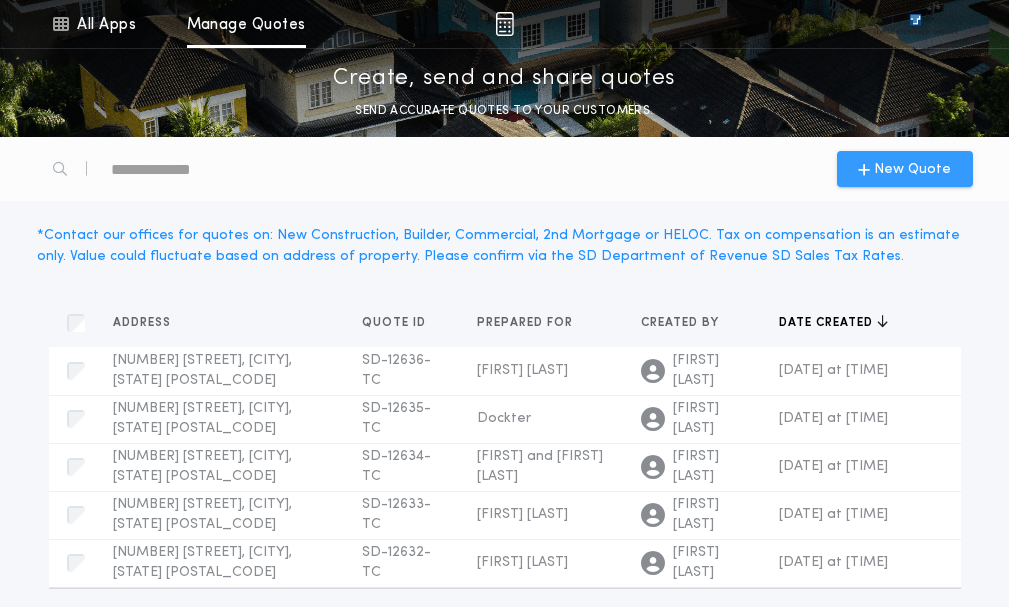 click on "New Quote" at bounding box center [912, 169] 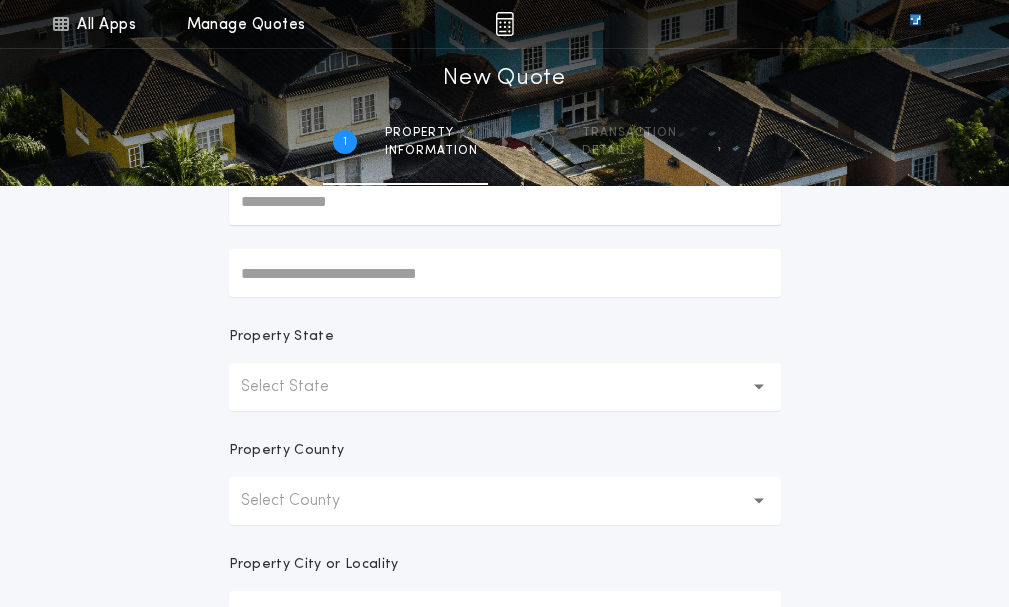 scroll, scrollTop: 300, scrollLeft: 0, axis: vertical 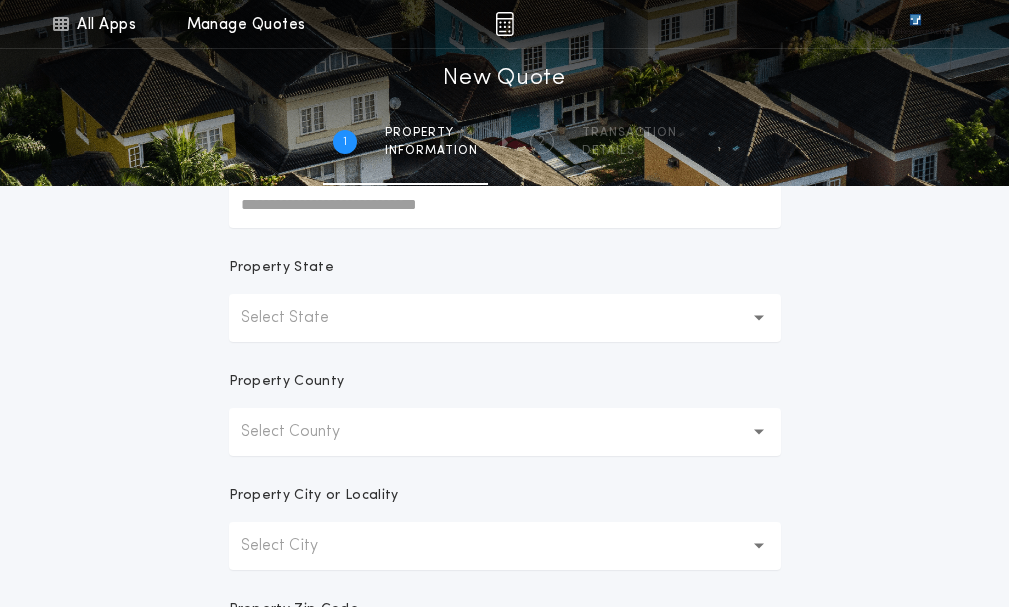 click on "Select State" at bounding box center (505, 318) 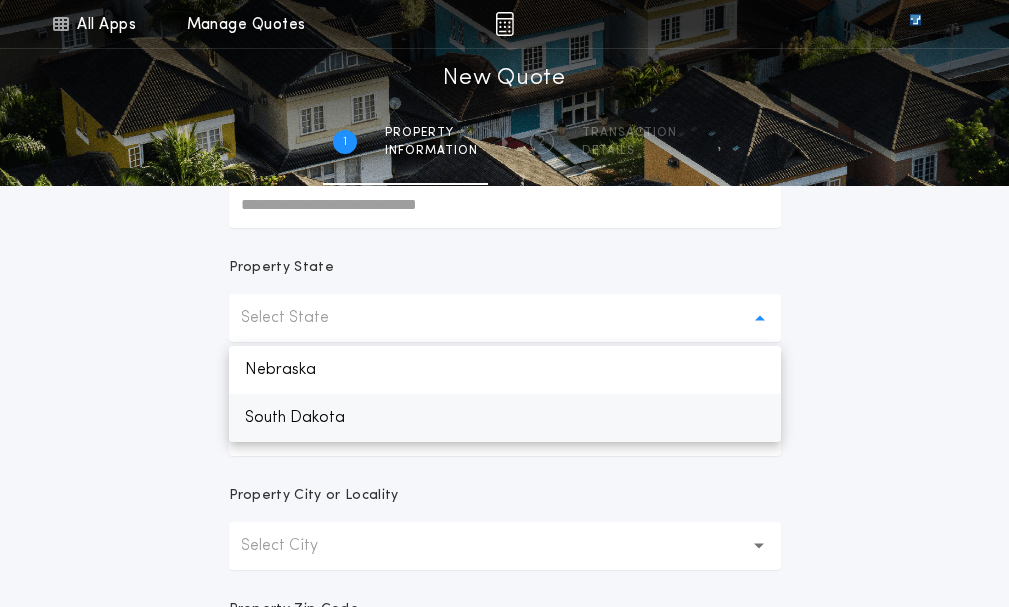 click on "South Dakota" at bounding box center (505, 418) 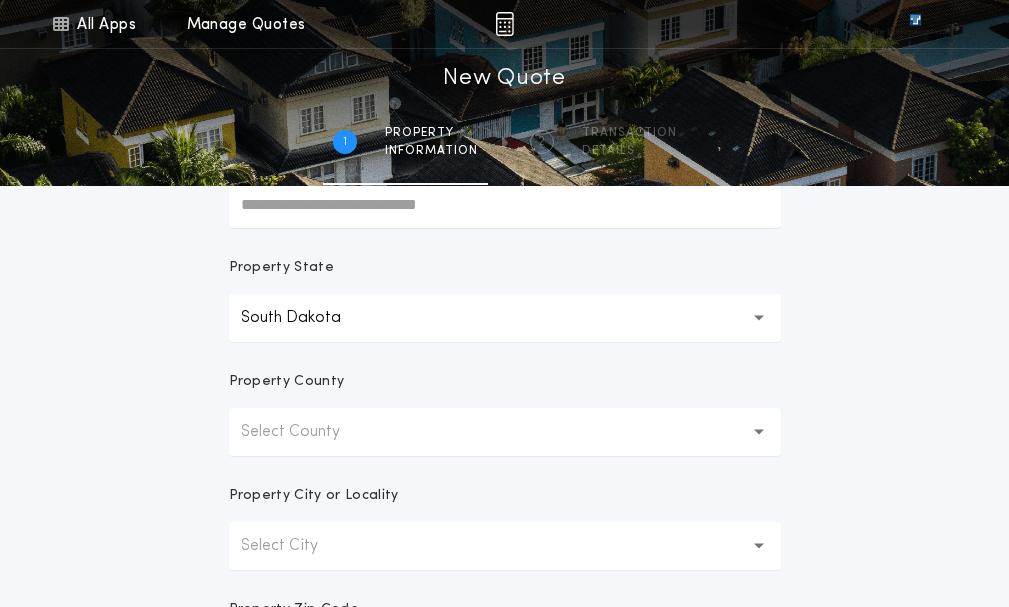 click on "Select County" at bounding box center [306, 432] 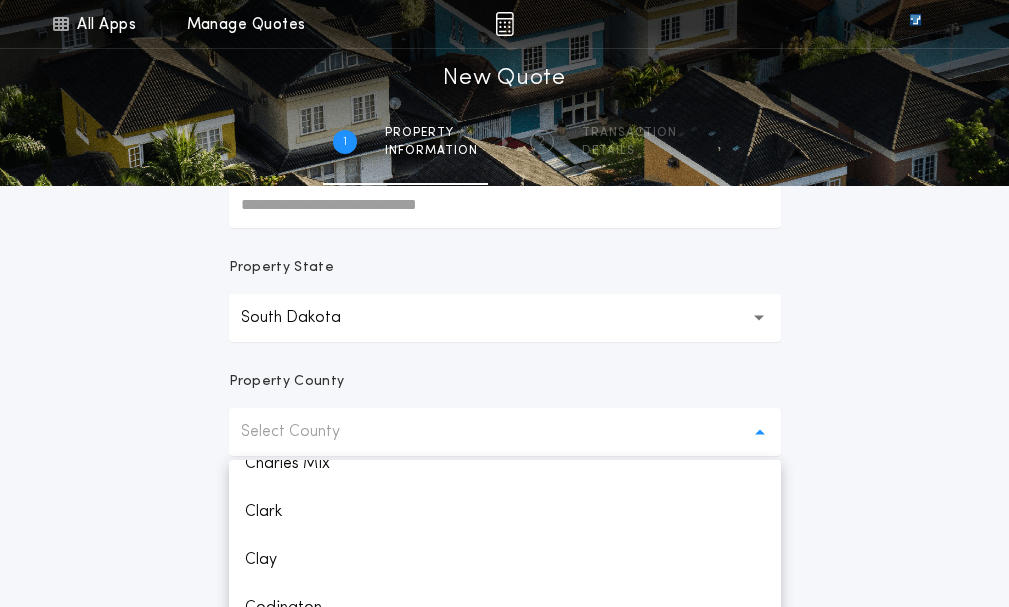 scroll, scrollTop: 600, scrollLeft: 0, axis: vertical 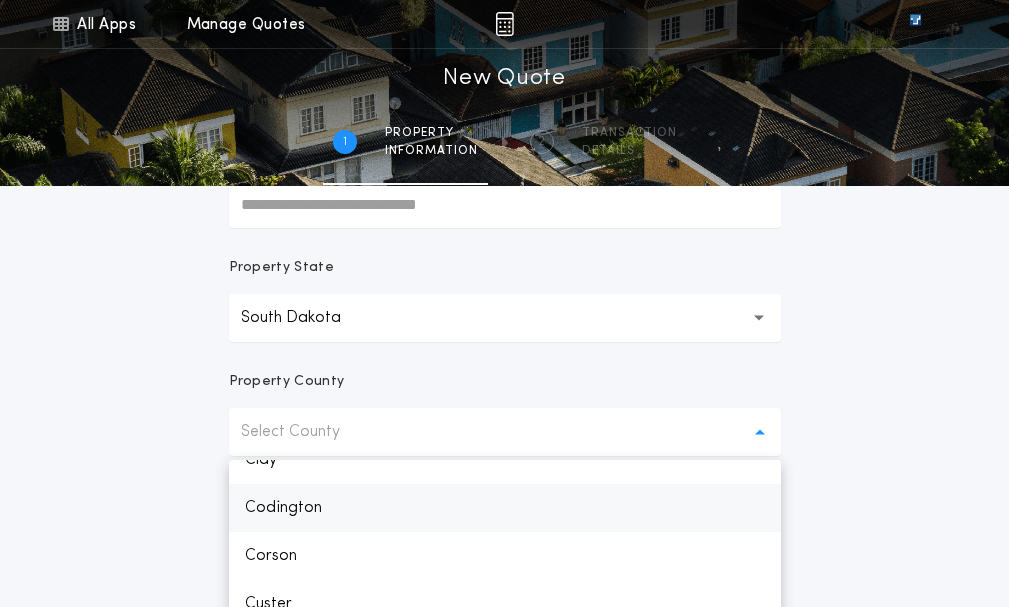 click on "Codington" at bounding box center [505, 508] 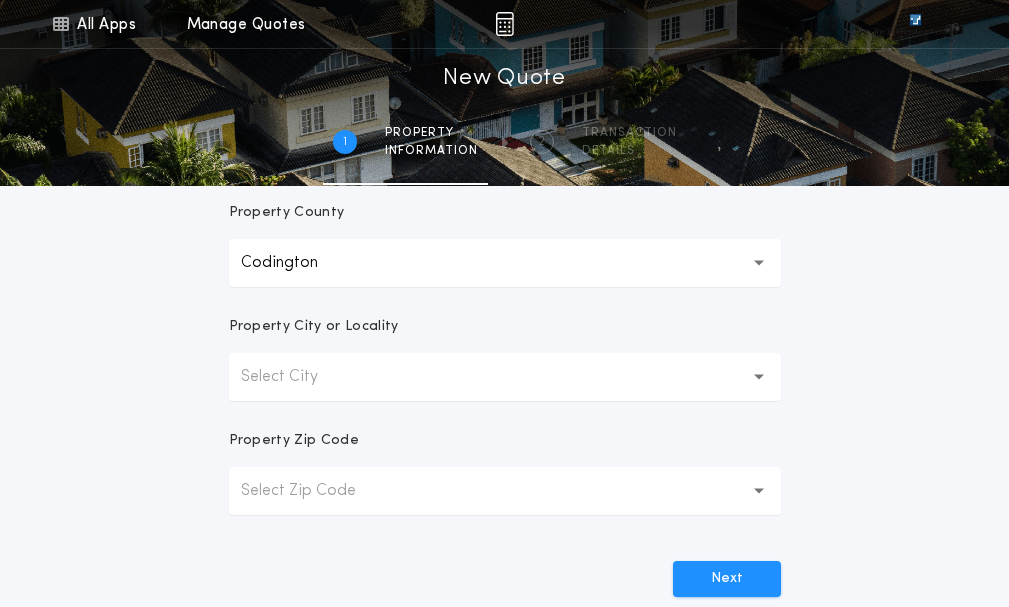 scroll, scrollTop: 500, scrollLeft: 0, axis: vertical 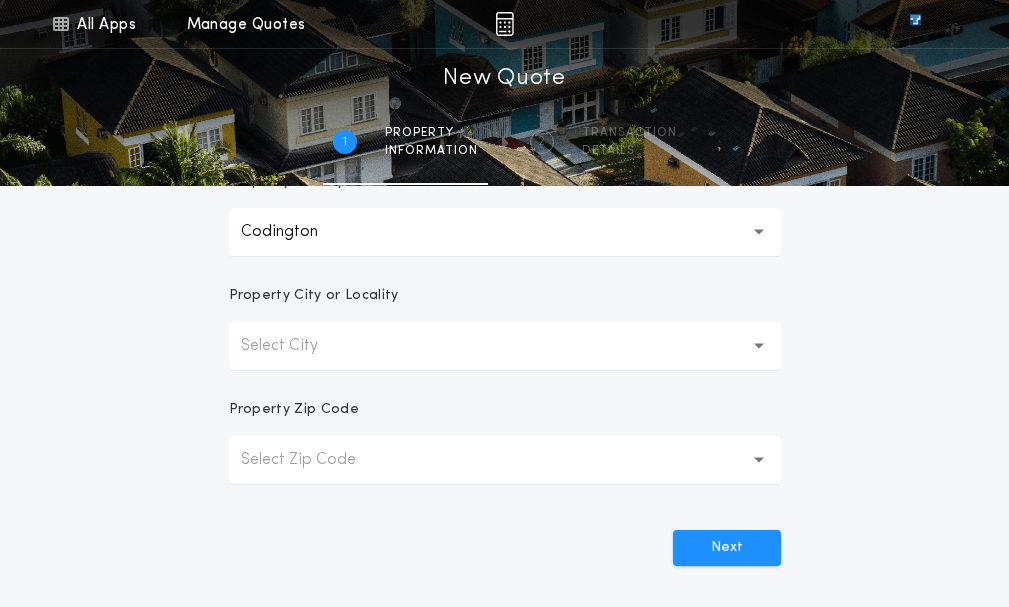 click on "Select City" at bounding box center [505, 346] 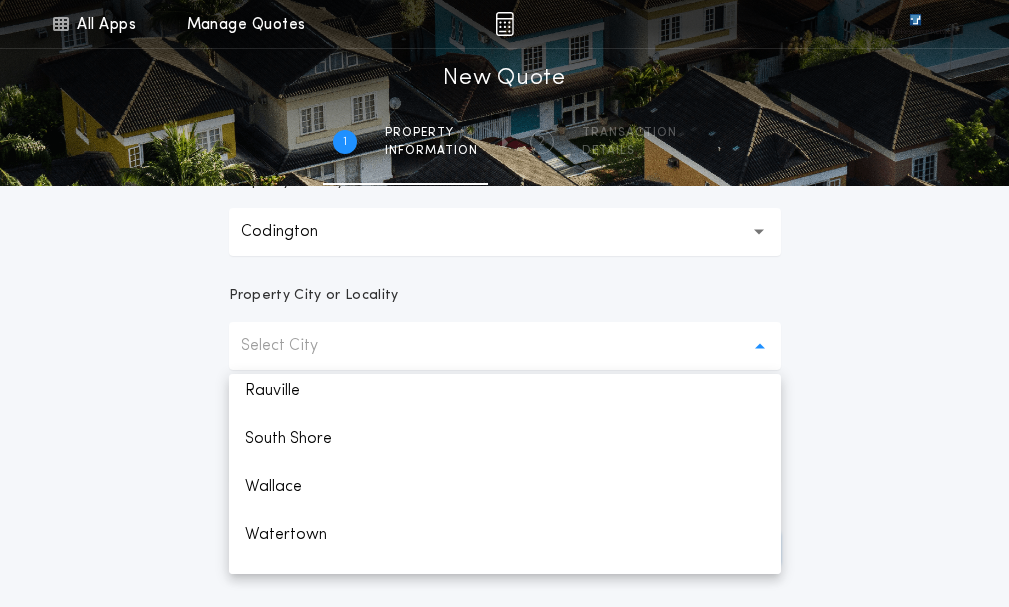 scroll, scrollTop: 424, scrollLeft: 0, axis: vertical 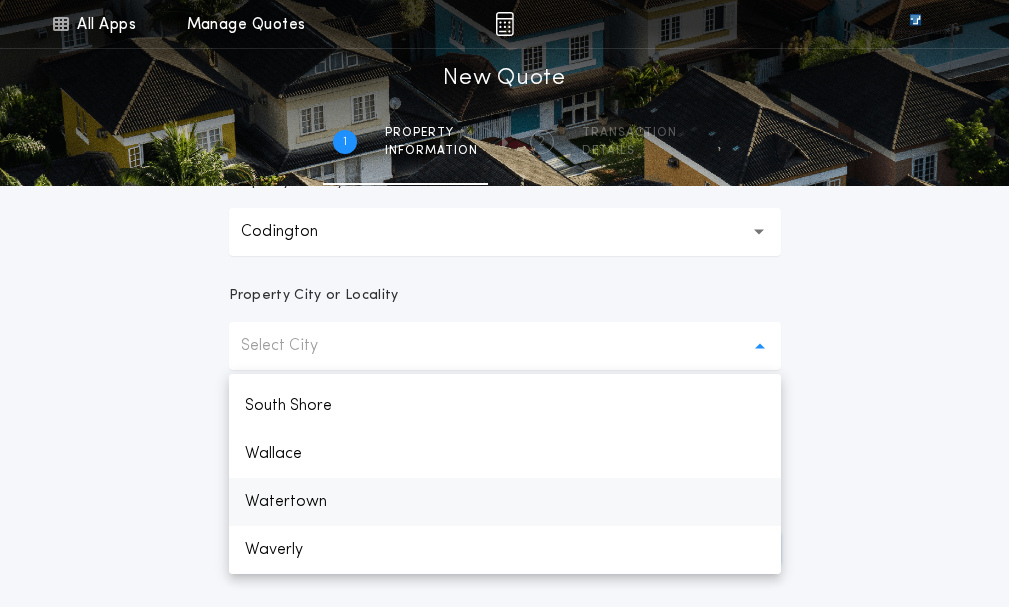 click on "Watertown" at bounding box center (505, 502) 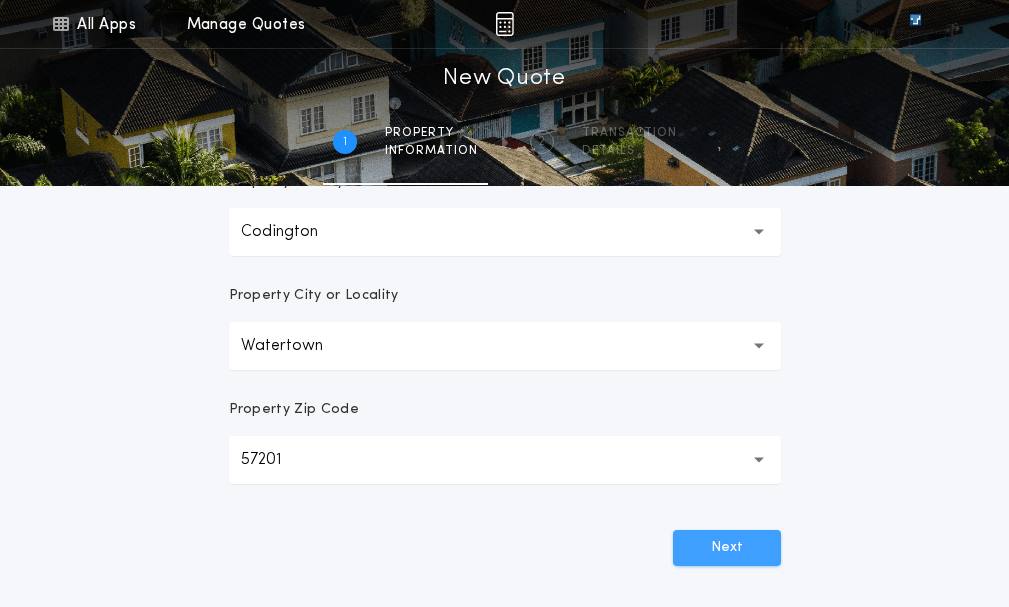 click on "Next" at bounding box center [727, 548] 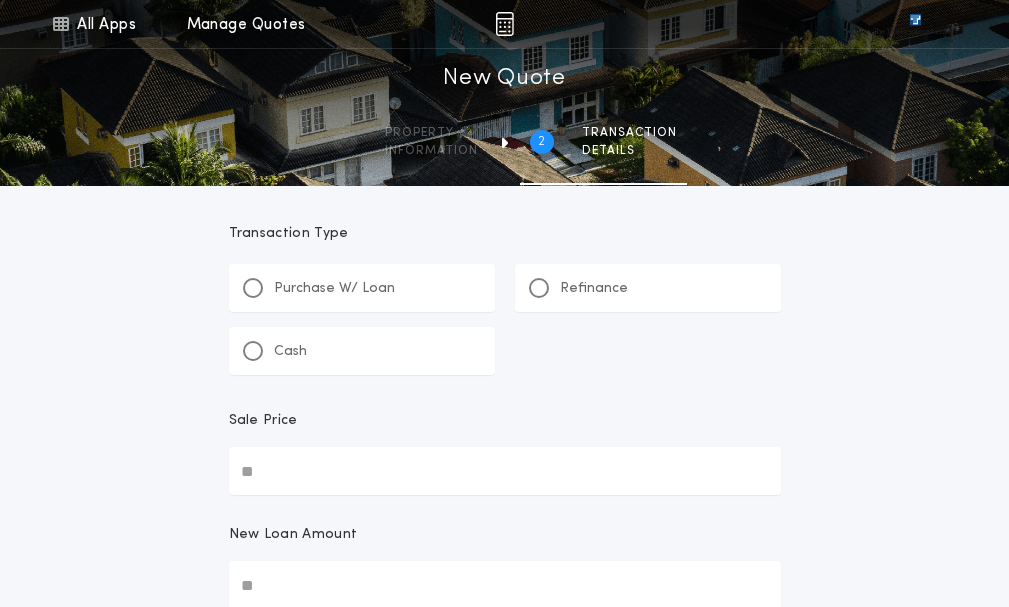 scroll, scrollTop: 0, scrollLeft: 0, axis: both 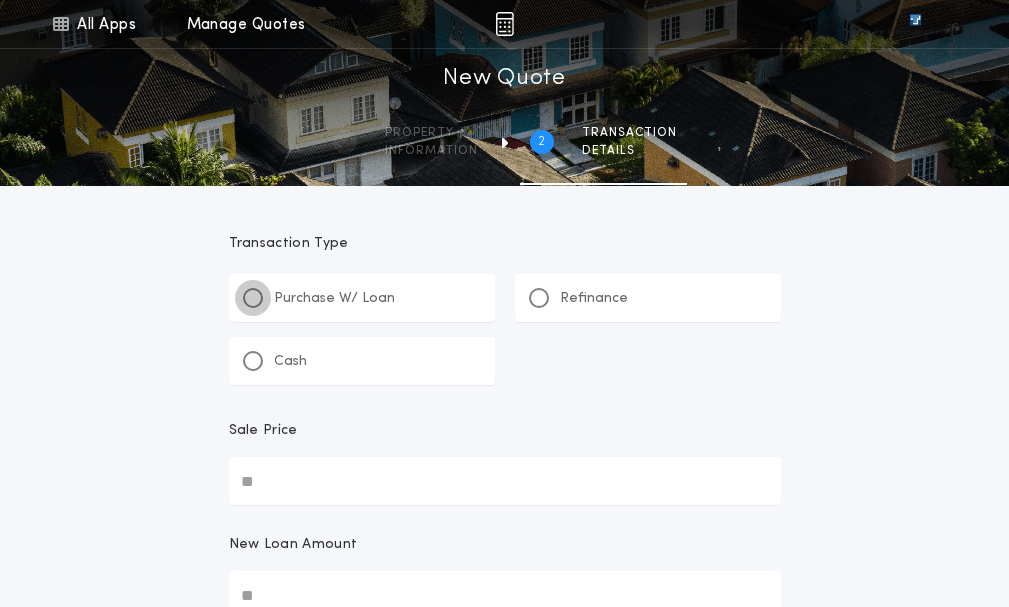 click at bounding box center [253, 298] 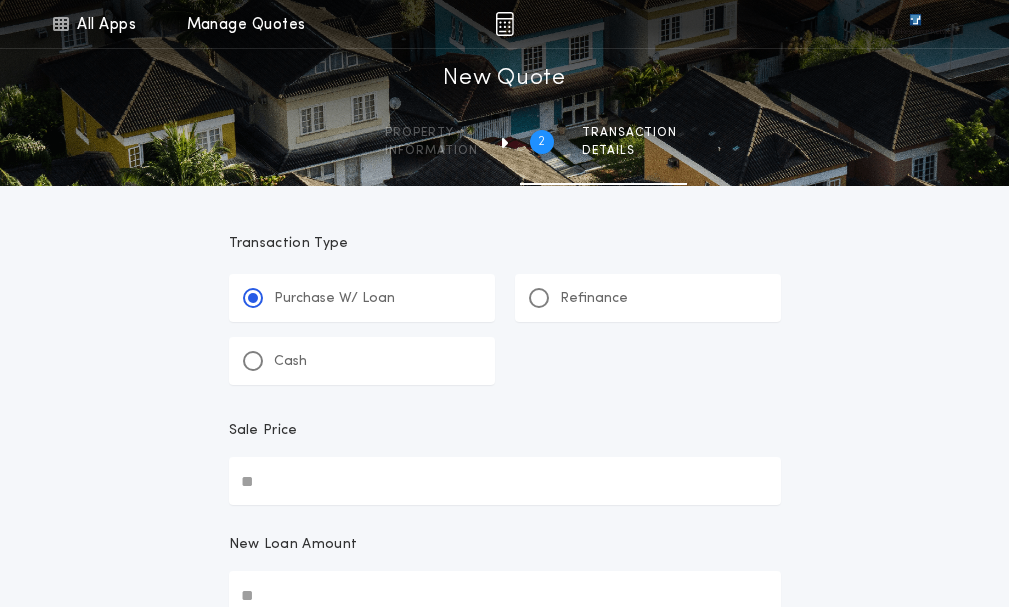 click on "Sale Price" at bounding box center [505, 481] 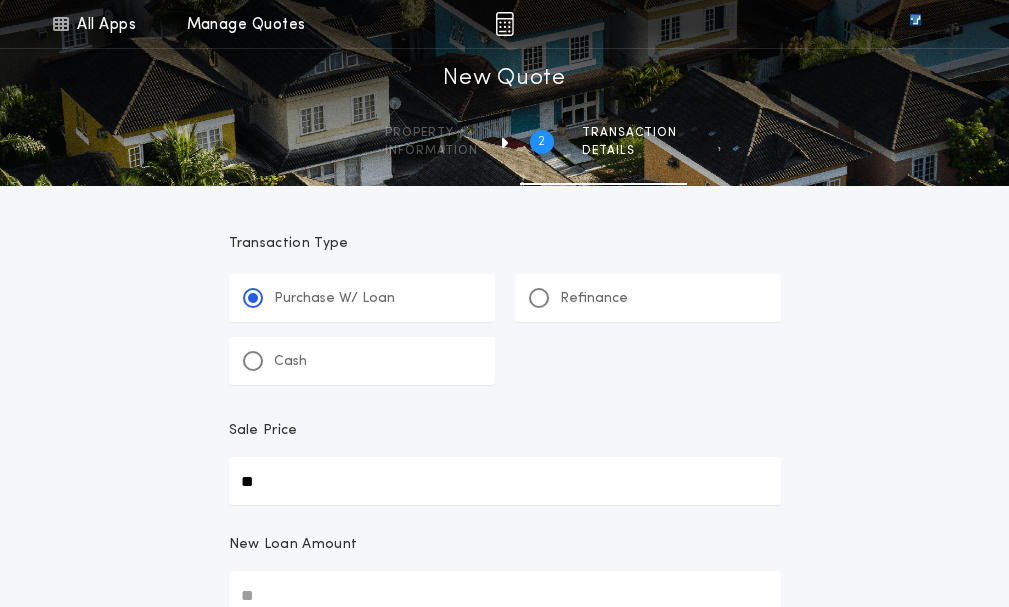 type on "**" 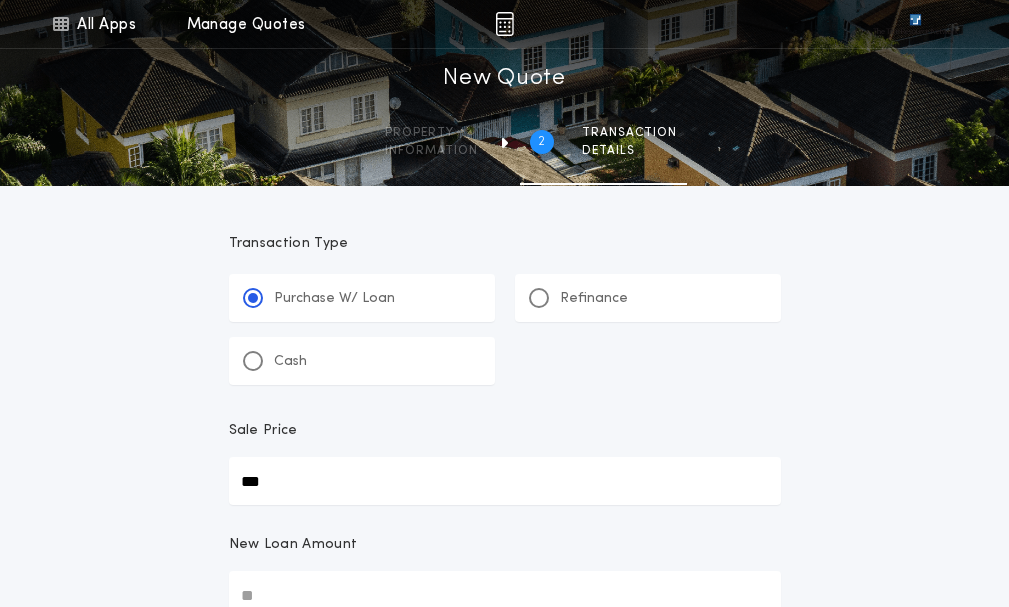 type on "***" 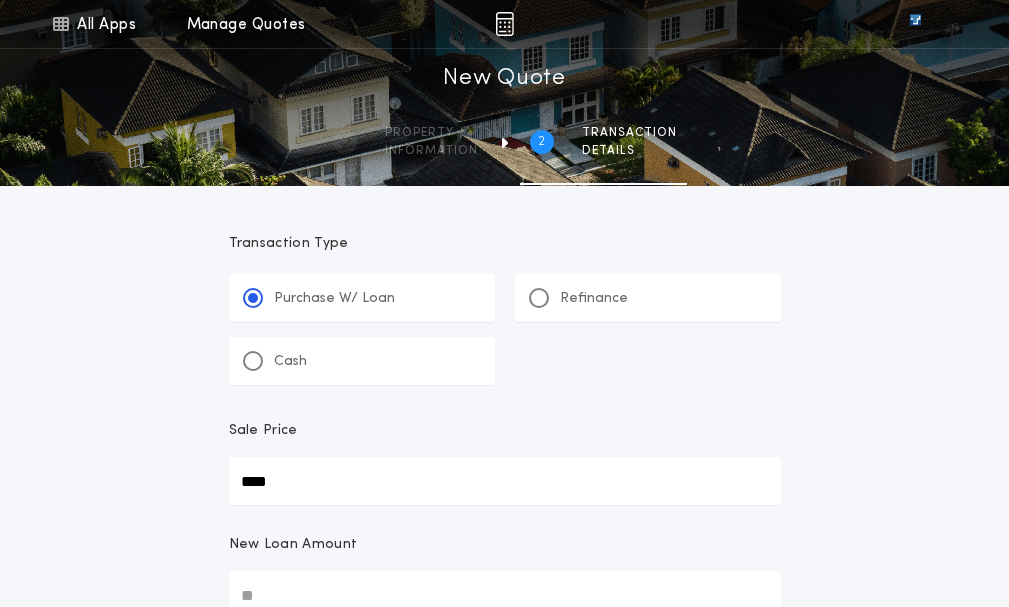 type on "****" 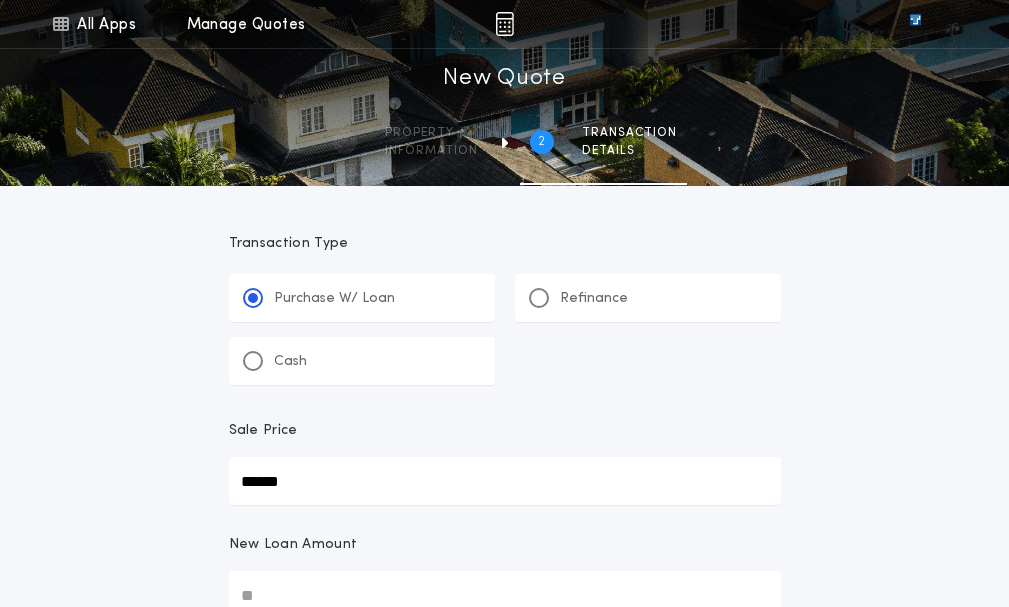 type on "******" 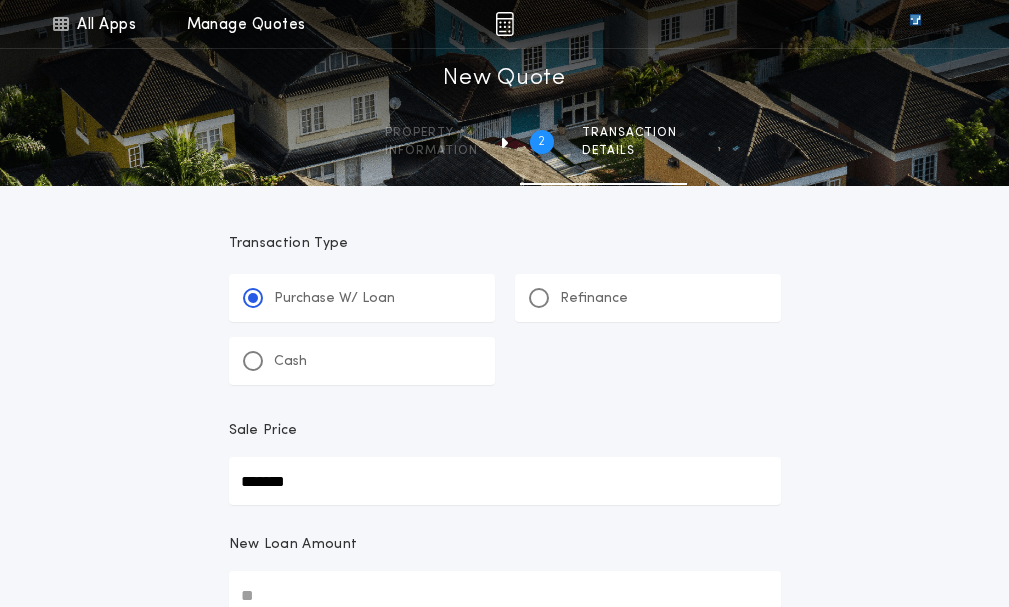 type on "*******" 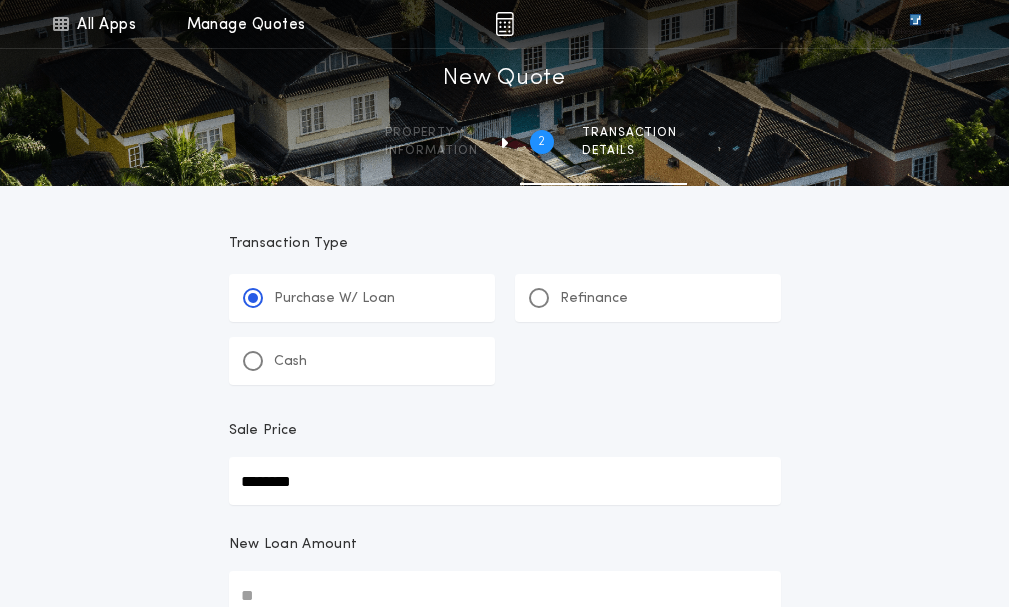 type on "********" 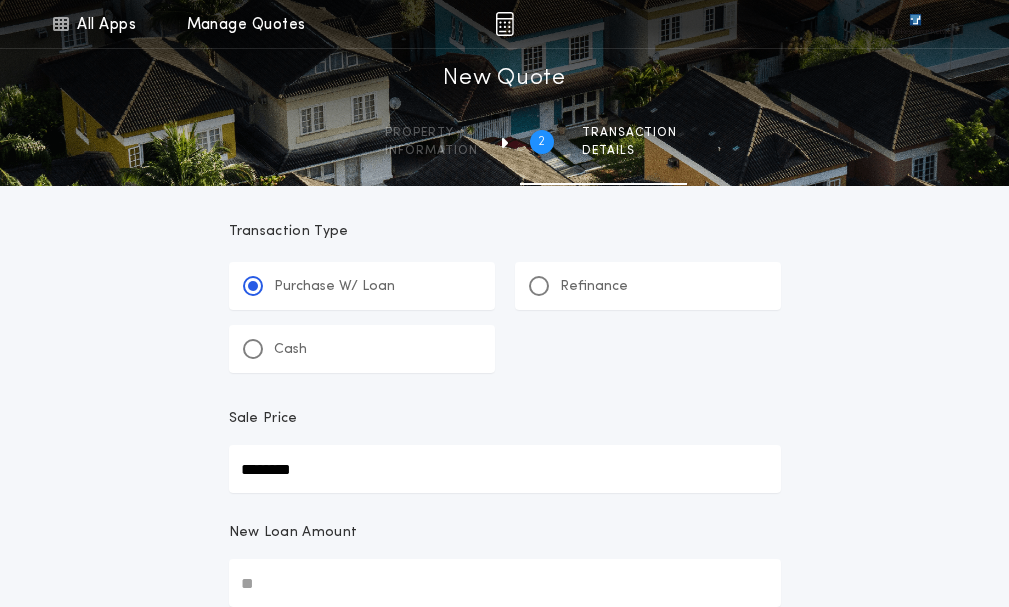 type 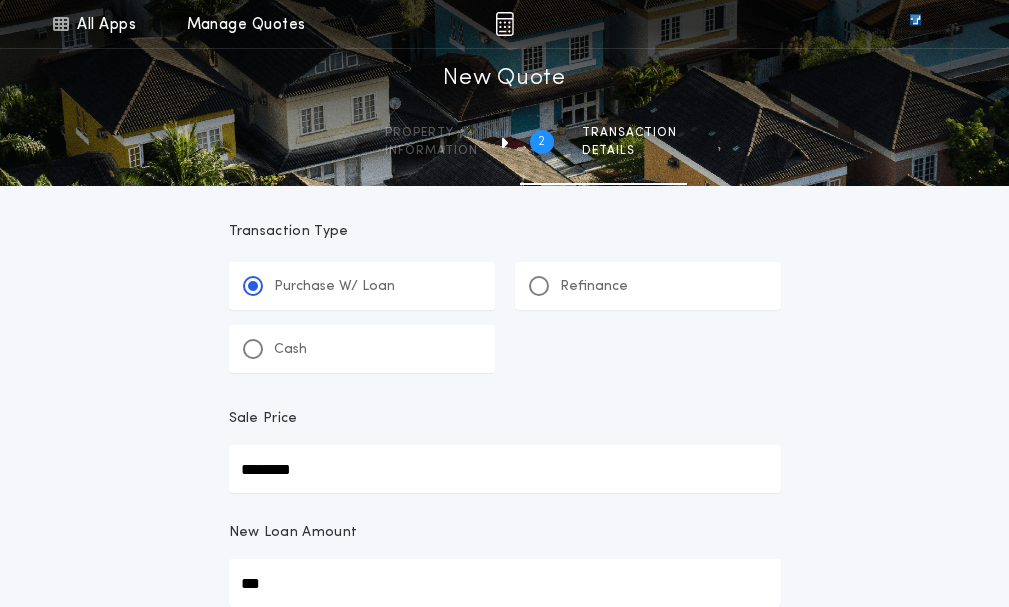 type on "****" 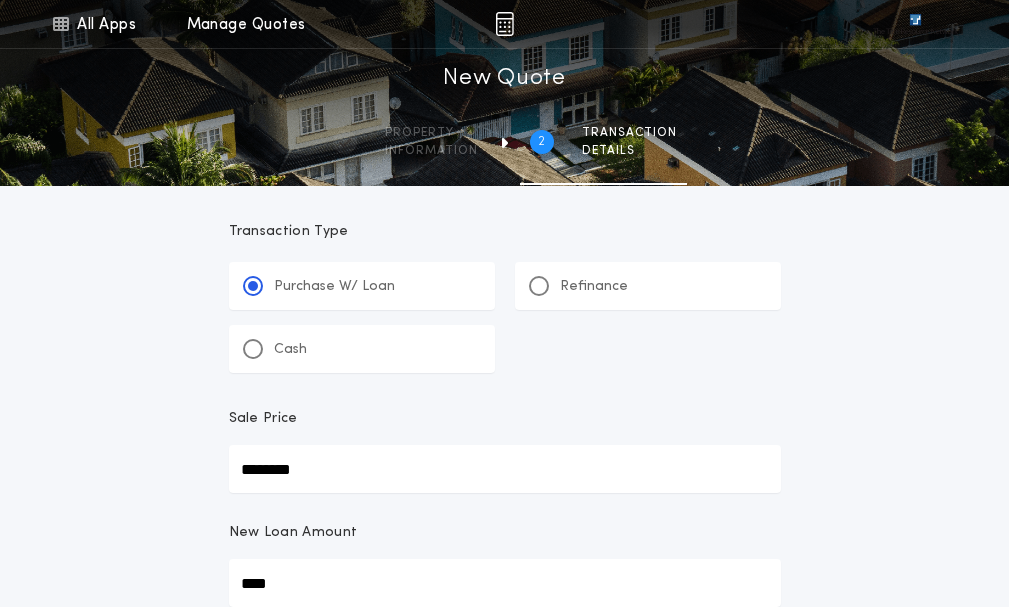 type on "******" 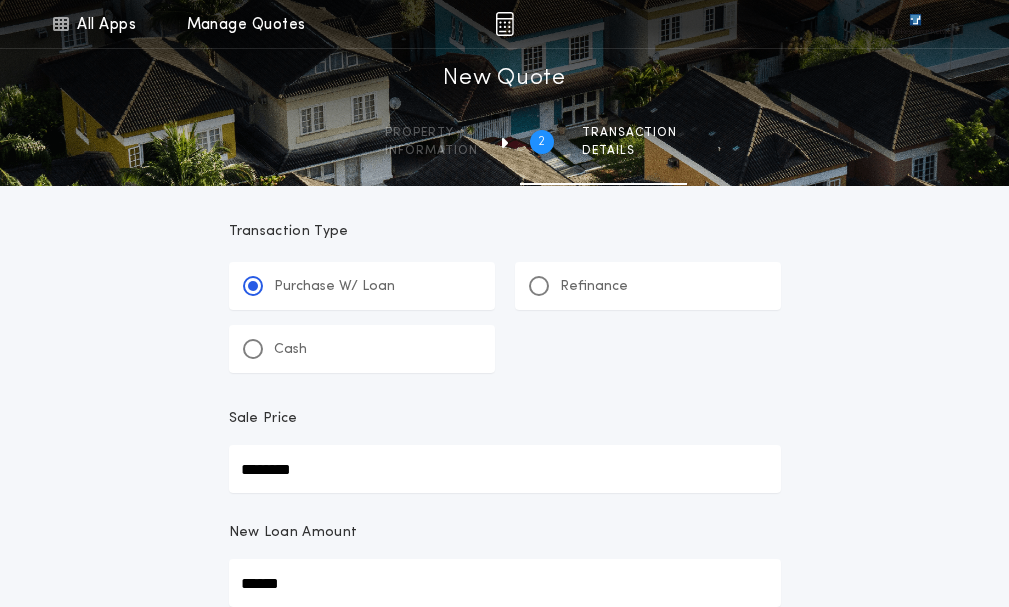 type on "*******" 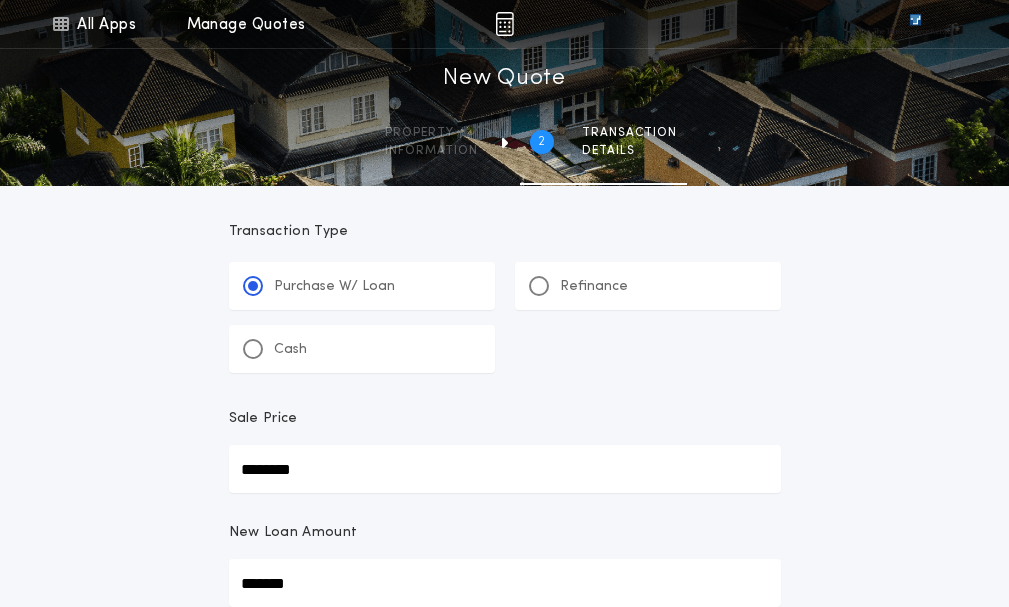 type on "********" 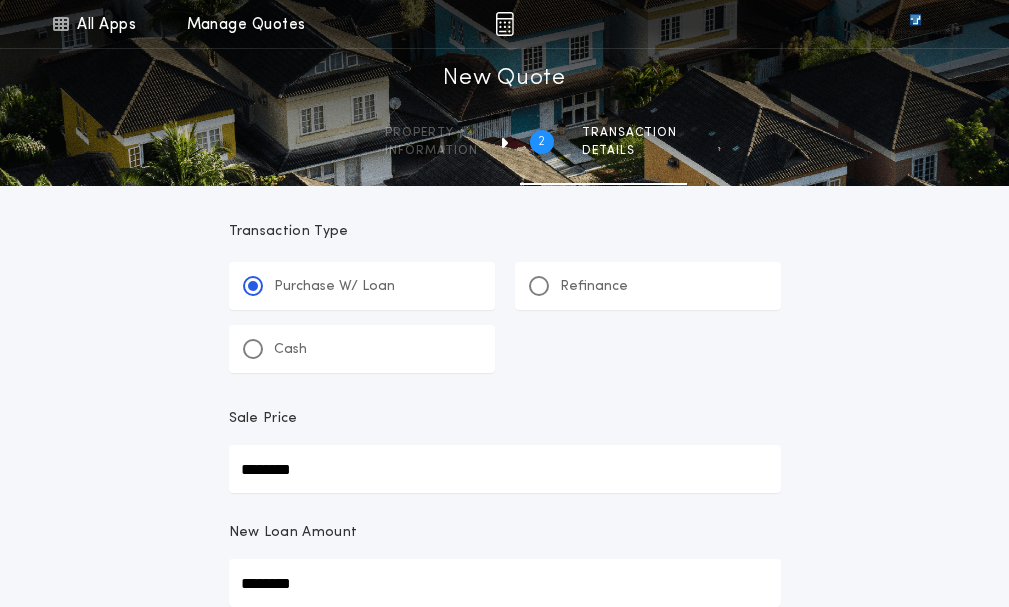 type on "********" 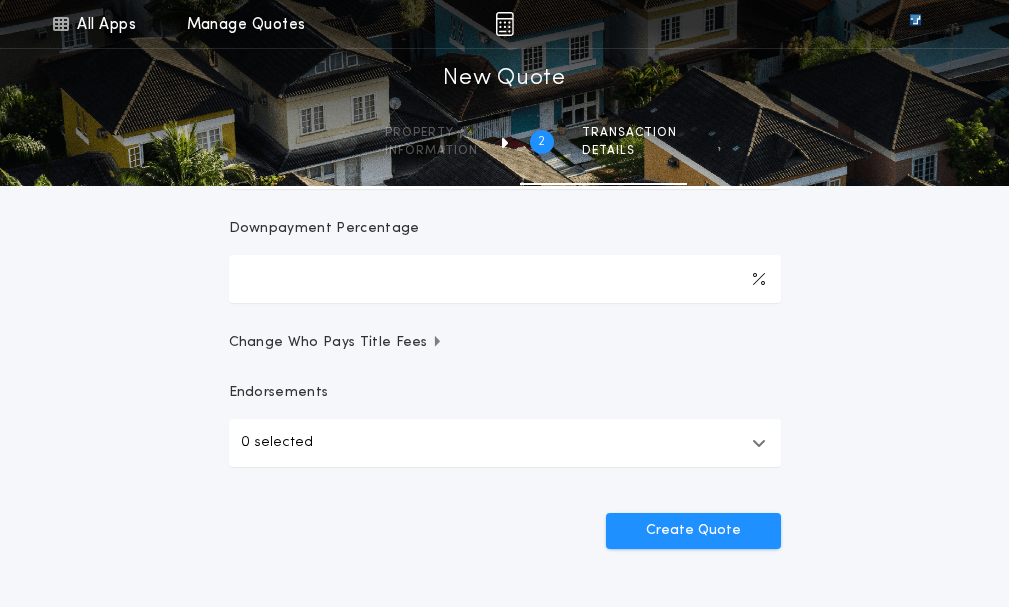 scroll, scrollTop: 506, scrollLeft: 0, axis: vertical 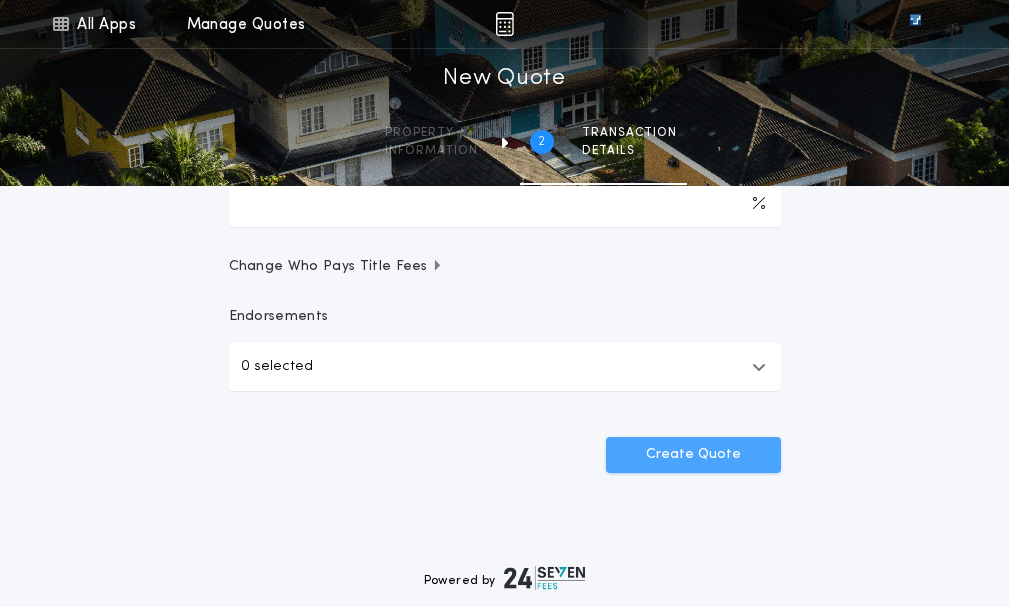 click on "Create Quote" at bounding box center [693, 455] 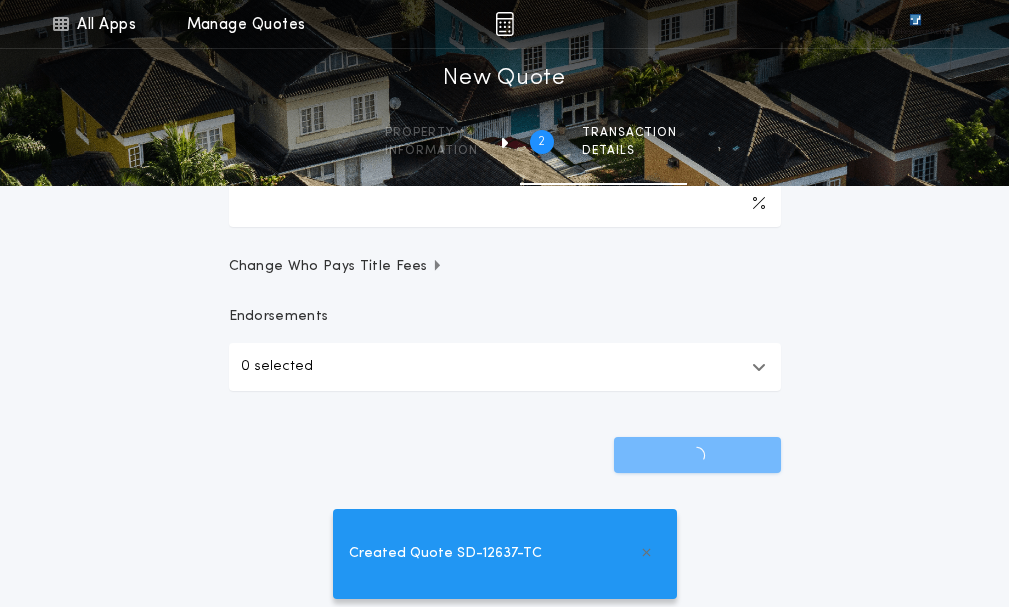 scroll, scrollTop: 0, scrollLeft: 0, axis: both 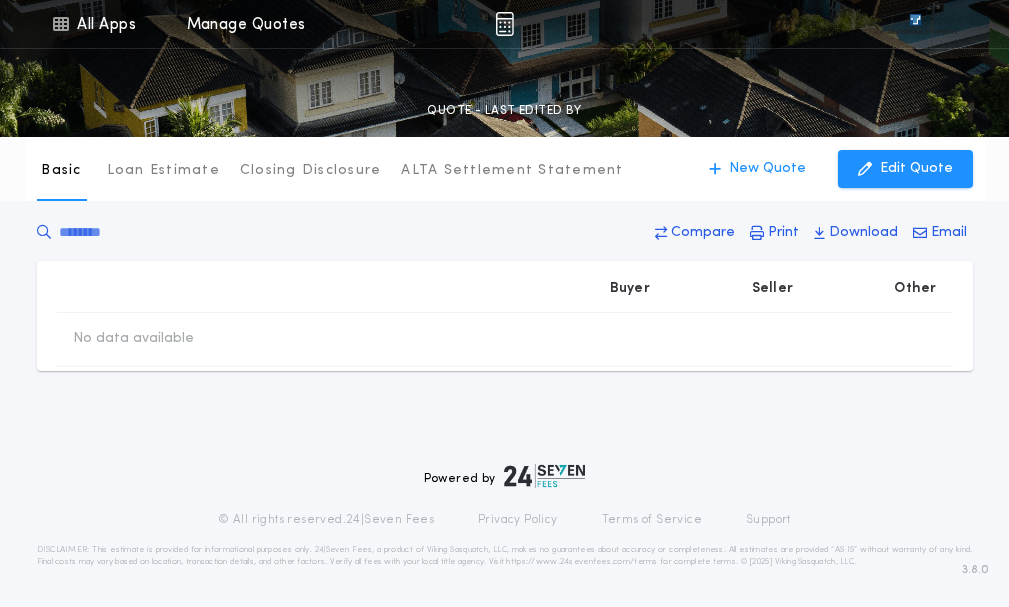 type on "********" 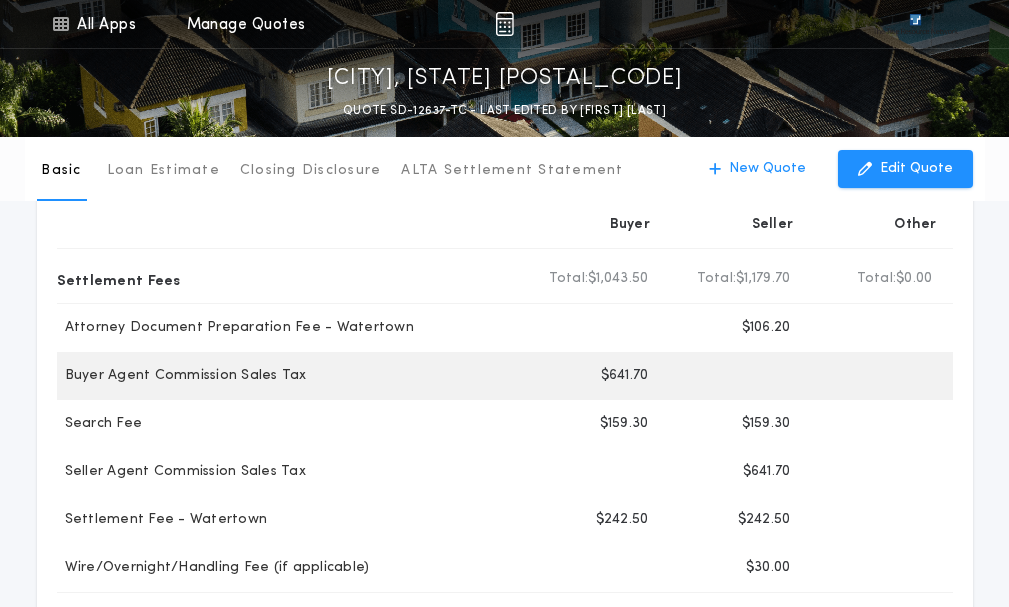 scroll, scrollTop: 0, scrollLeft: 0, axis: both 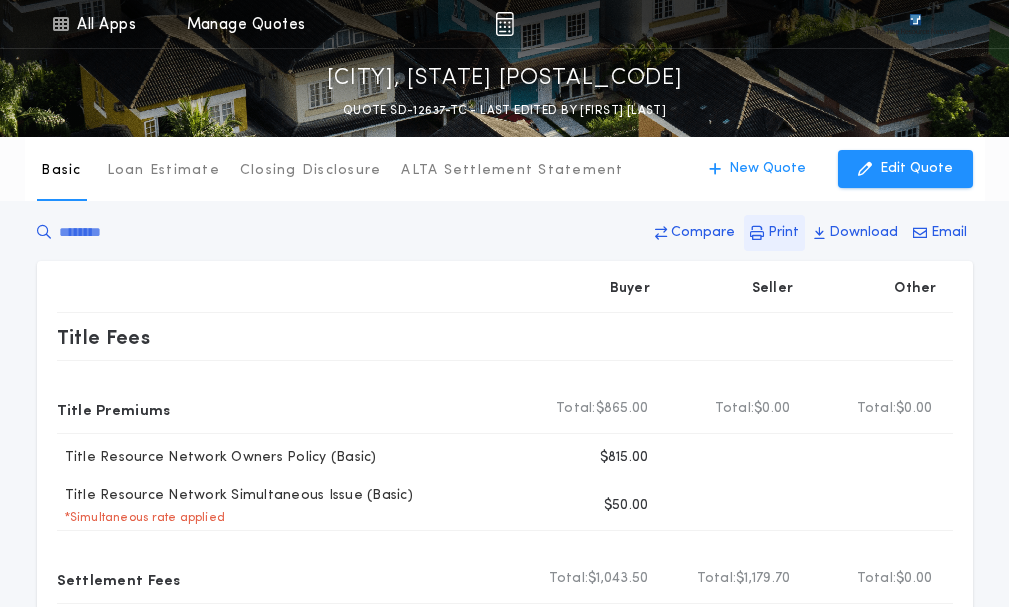 click on "Print" at bounding box center (783, 233) 